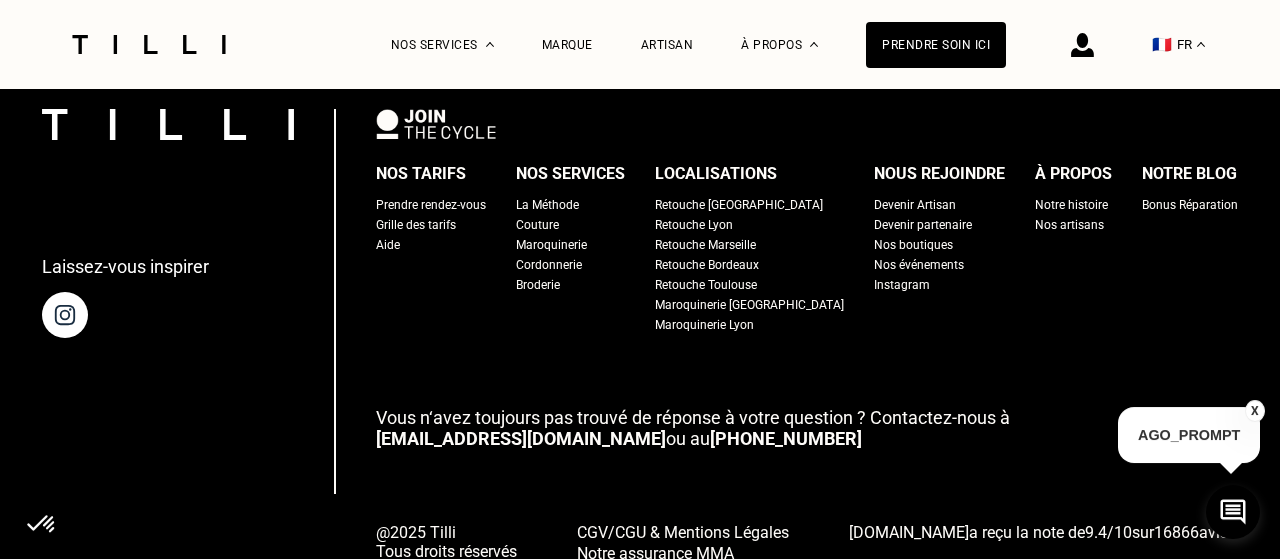 scroll, scrollTop: 2451, scrollLeft: 0, axis: vertical 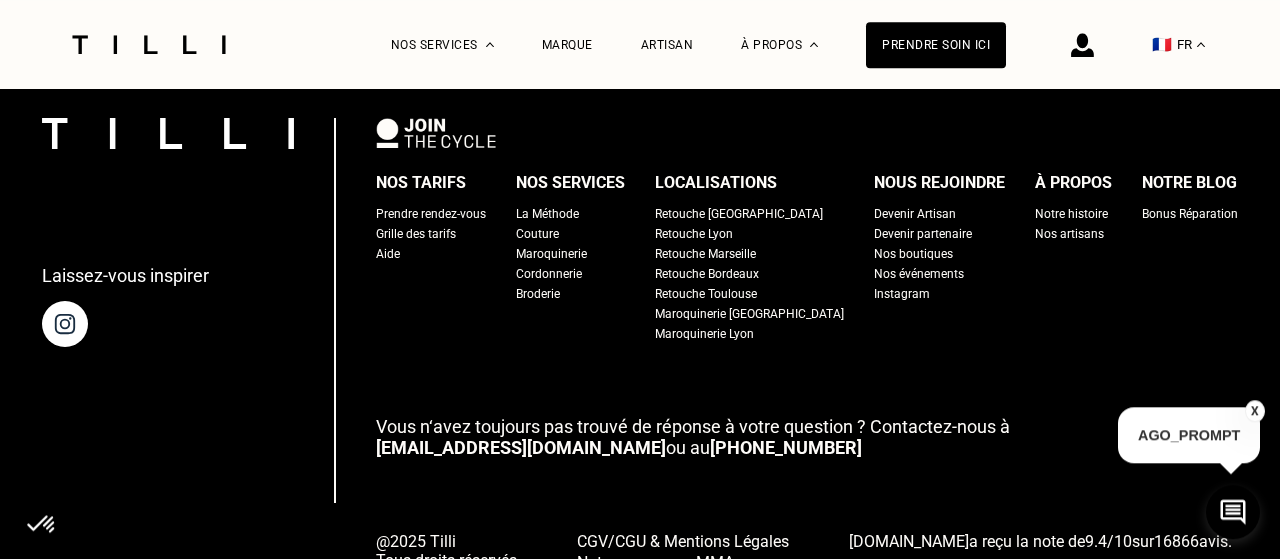 click on "Grille des tarifs" at bounding box center [416, 234] 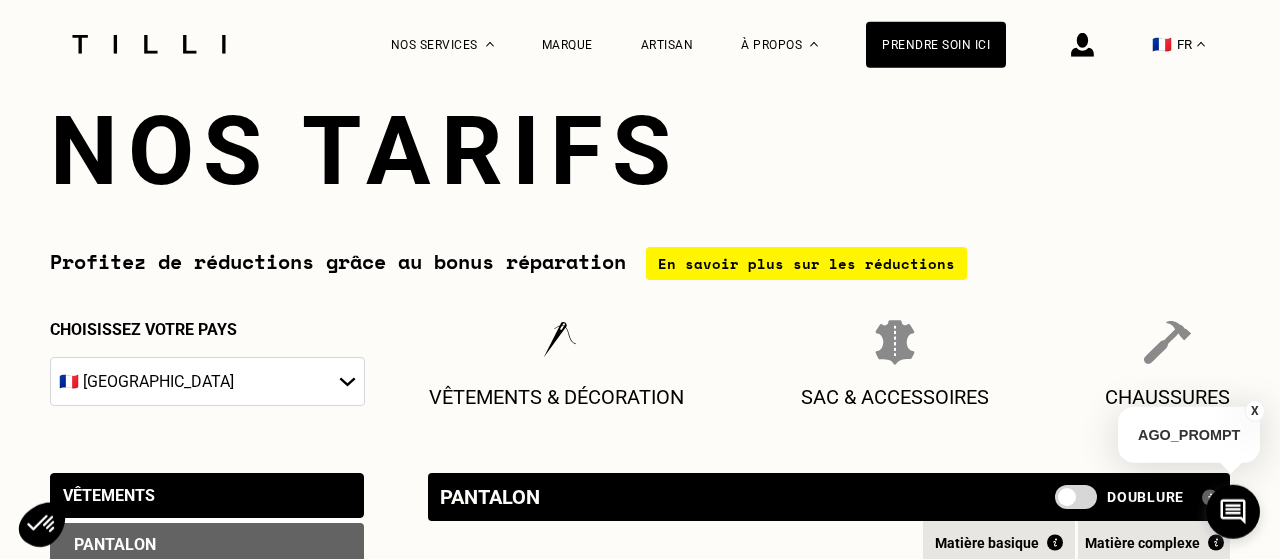 scroll, scrollTop: 58, scrollLeft: 0, axis: vertical 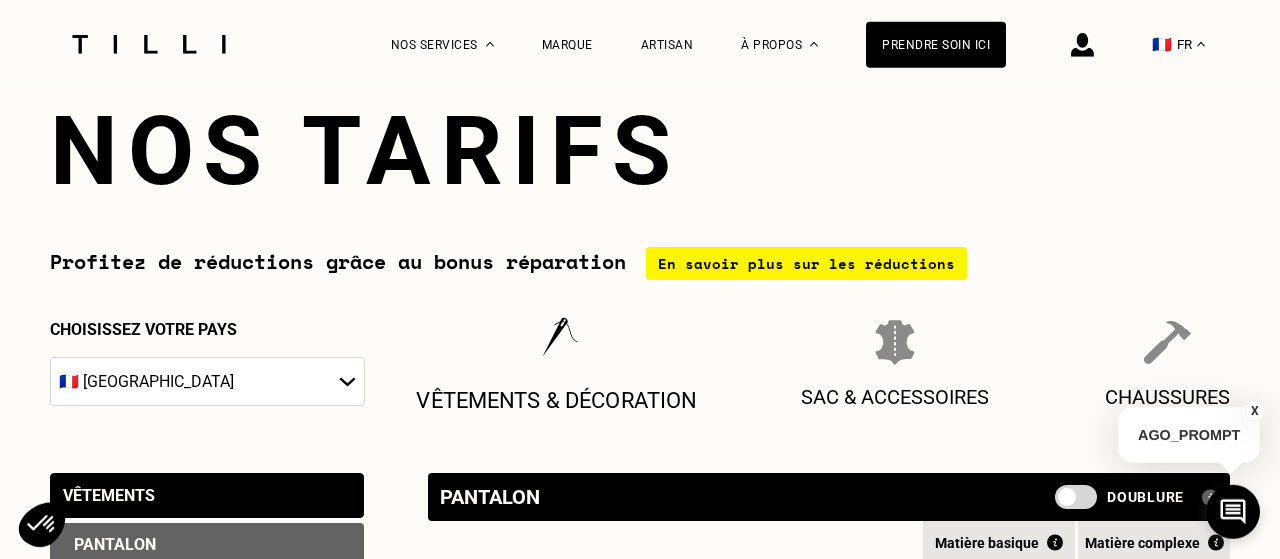 click on "Vêtements & décoration" at bounding box center [556, 400] 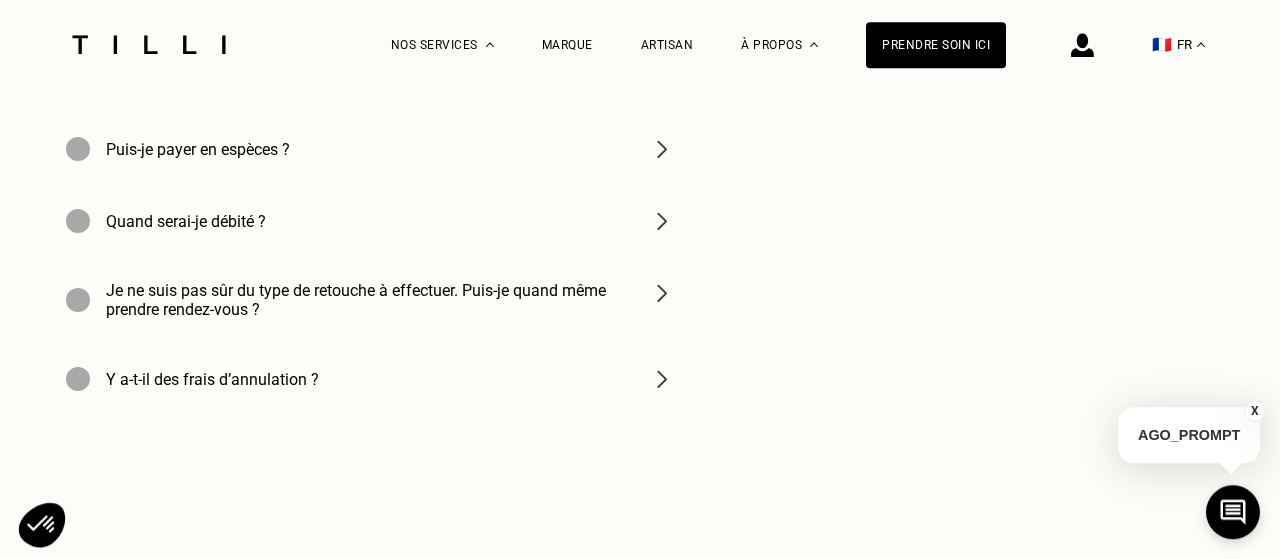 scroll, scrollTop: 3222, scrollLeft: 0, axis: vertical 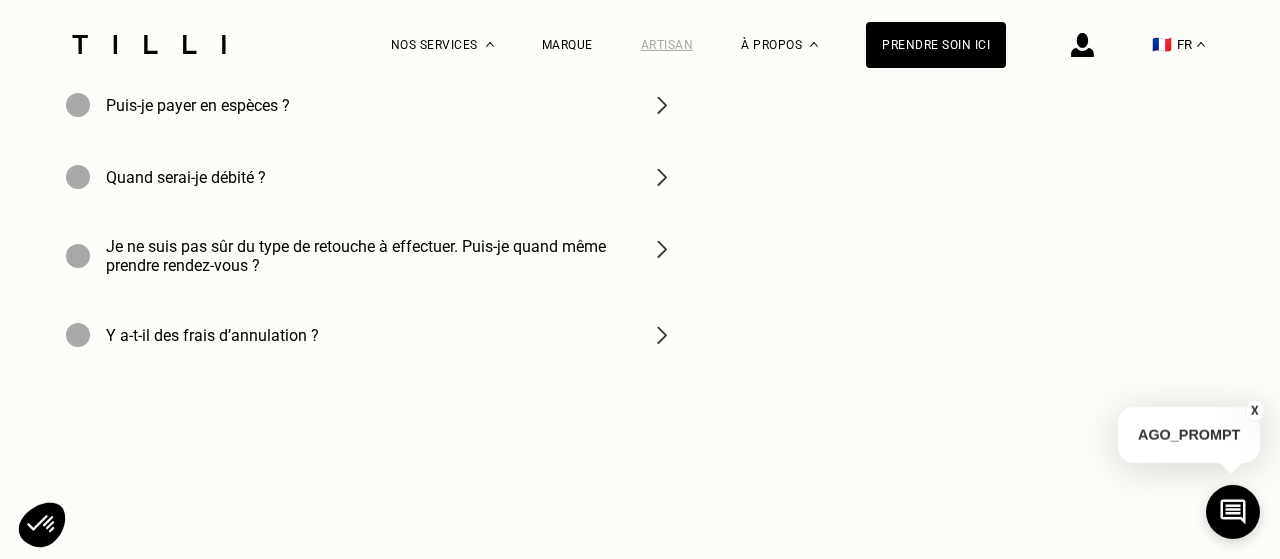 click on "Artisan" at bounding box center [667, 45] 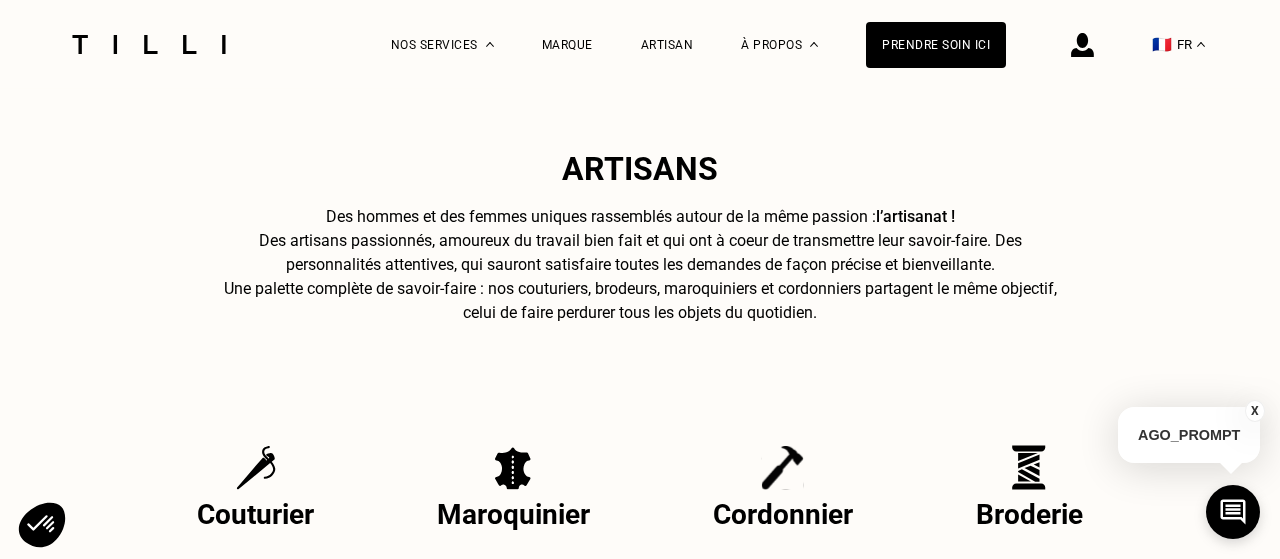 scroll, scrollTop: 528, scrollLeft: 0, axis: vertical 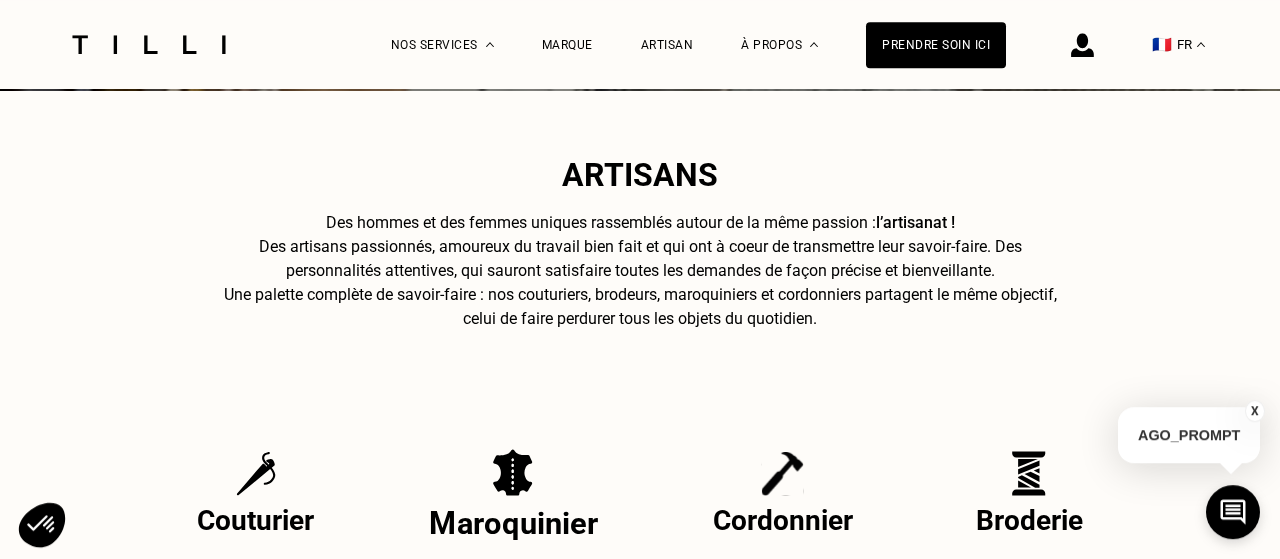 click at bounding box center [513, 472] 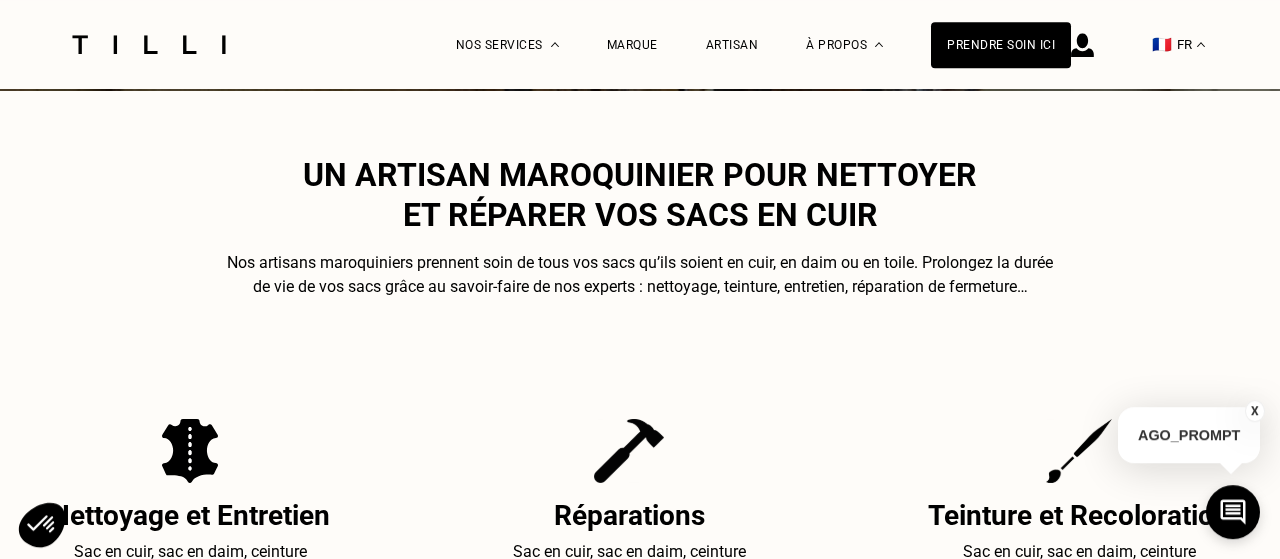scroll, scrollTop: 0, scrollLeft: 0, axis: both 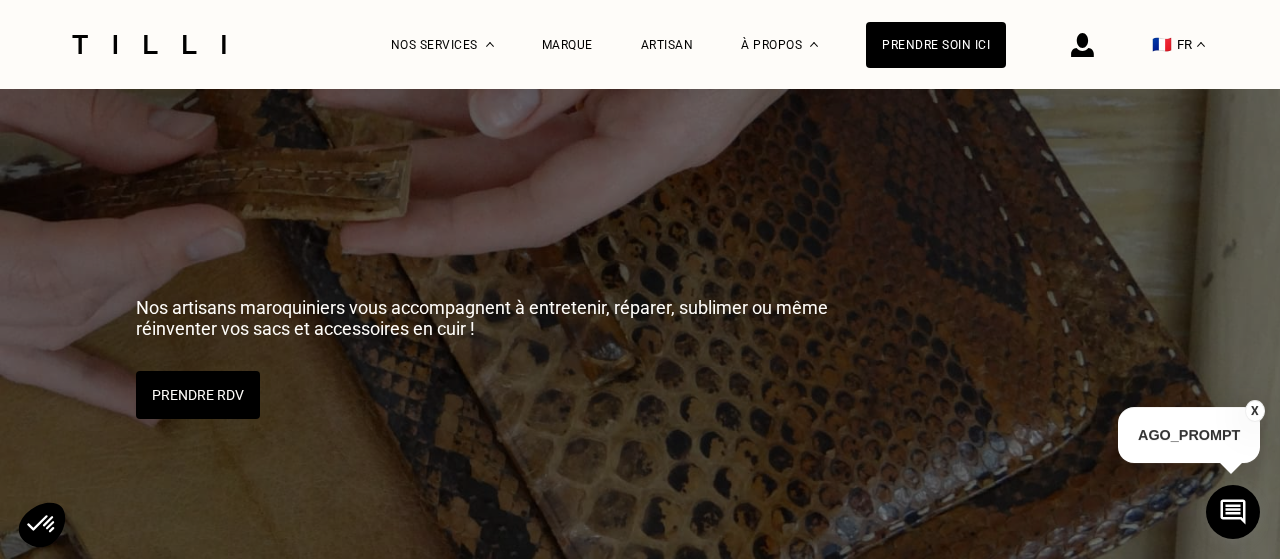 click at bounding box center [641, 354] 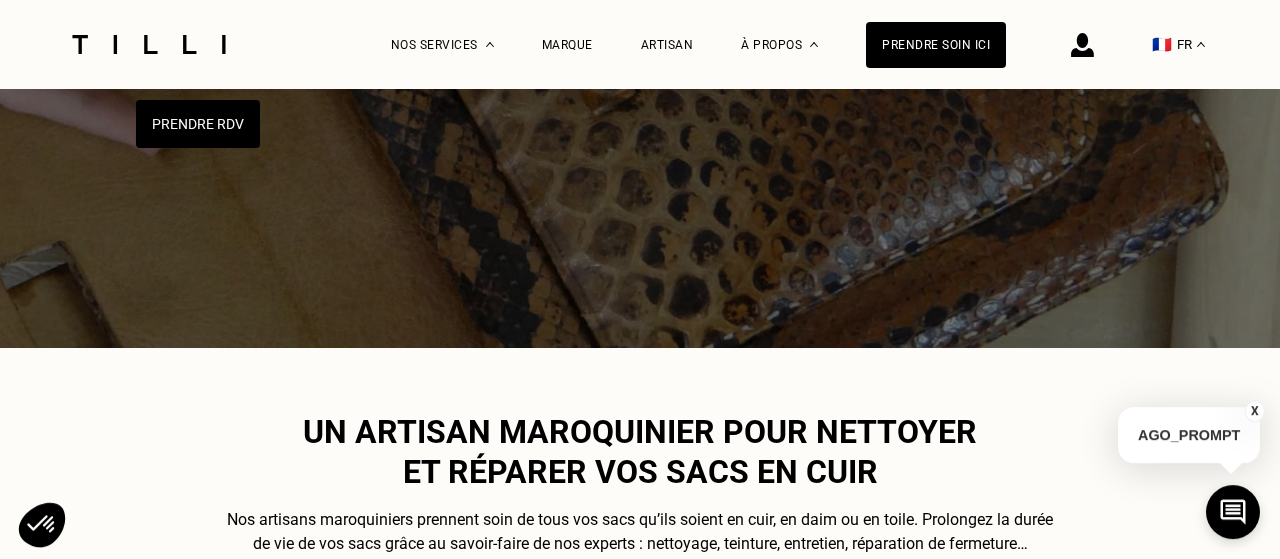 scroll, scrollTop: 386, scrollLeft: 0, axis: vertical 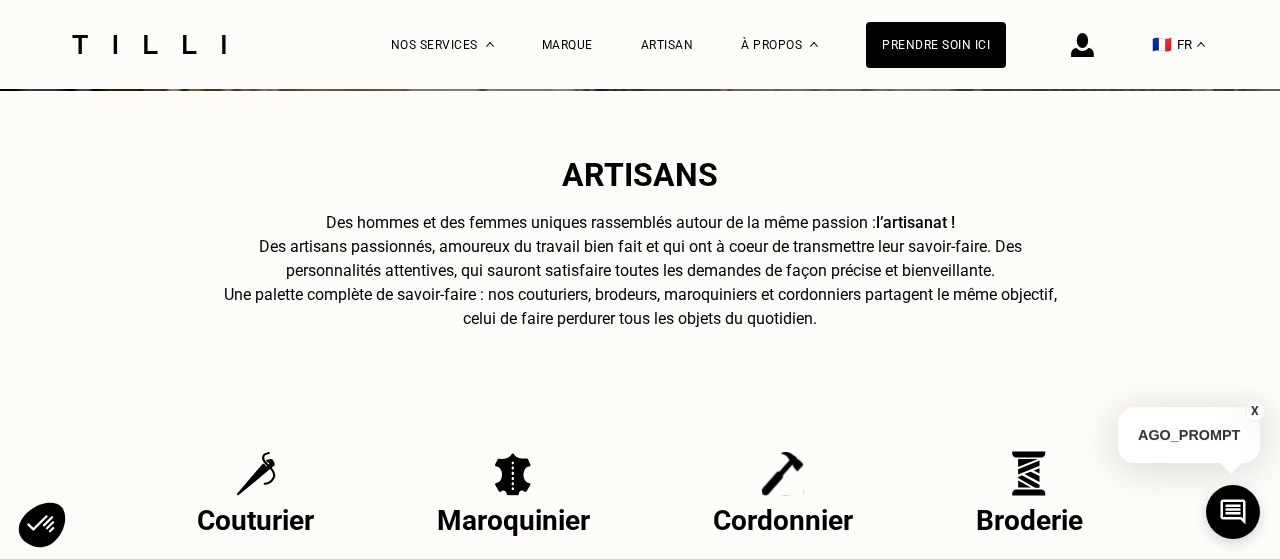 select on "FR" 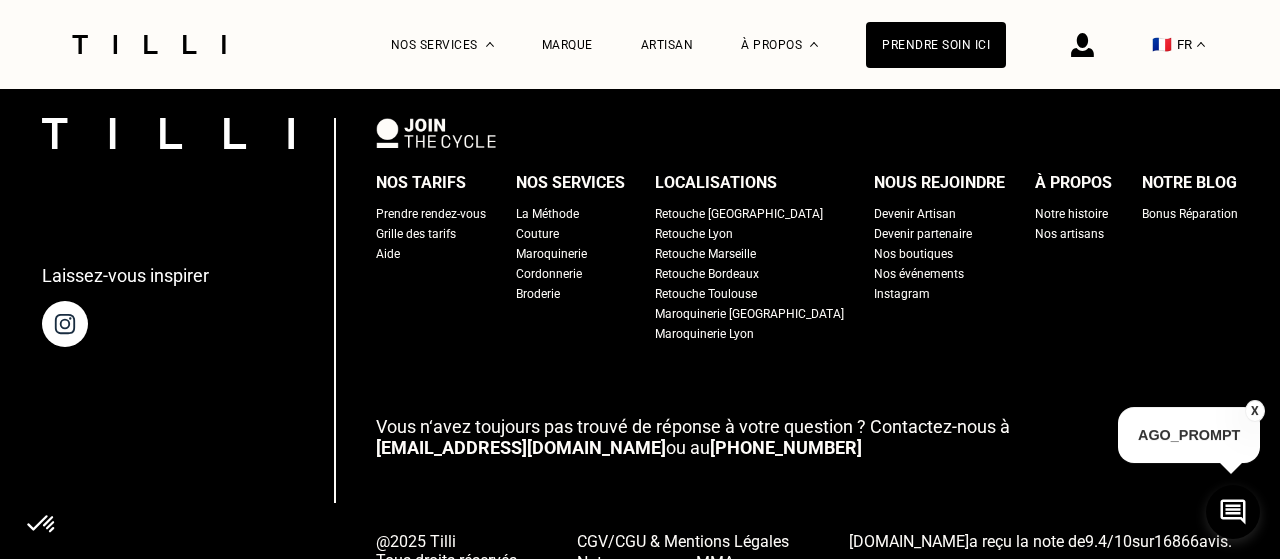 scroll, scrollTop: 128, scrollLeft: 0, axis: vertical 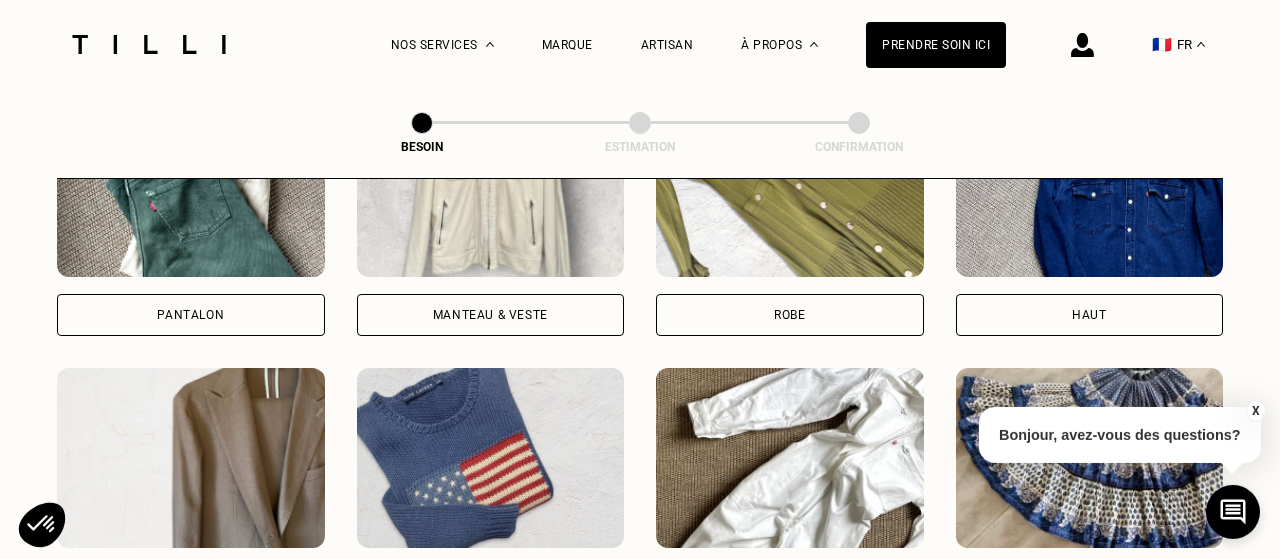 click on "Manteau & Veste" at bounding box center (491, 315) 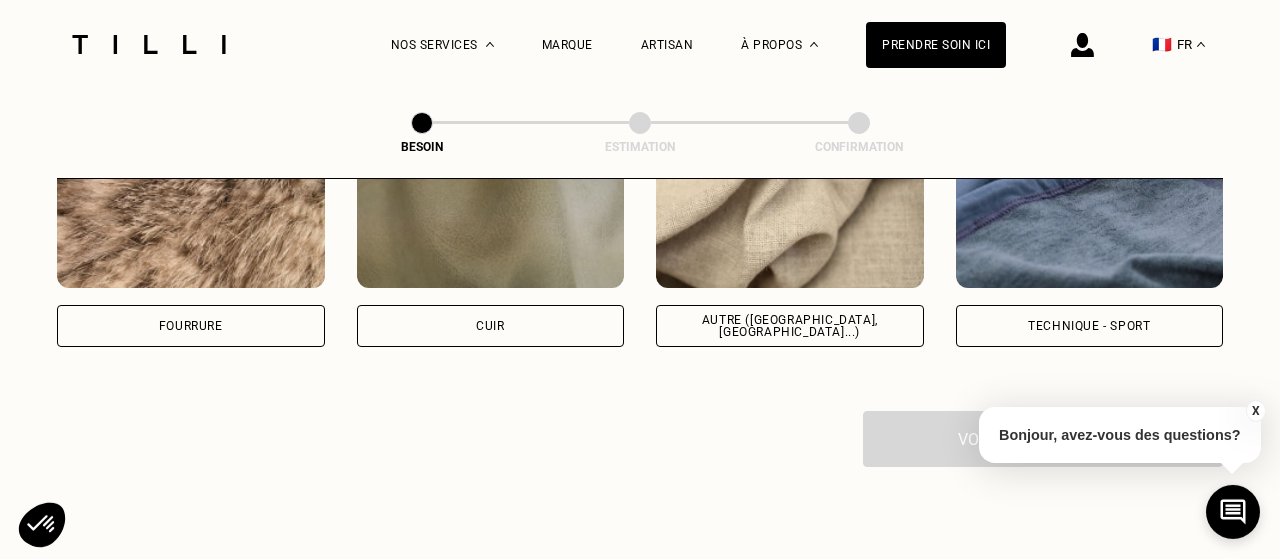 scroll, scrollTop: 2516, scrollLeft: 0, axis: vertical 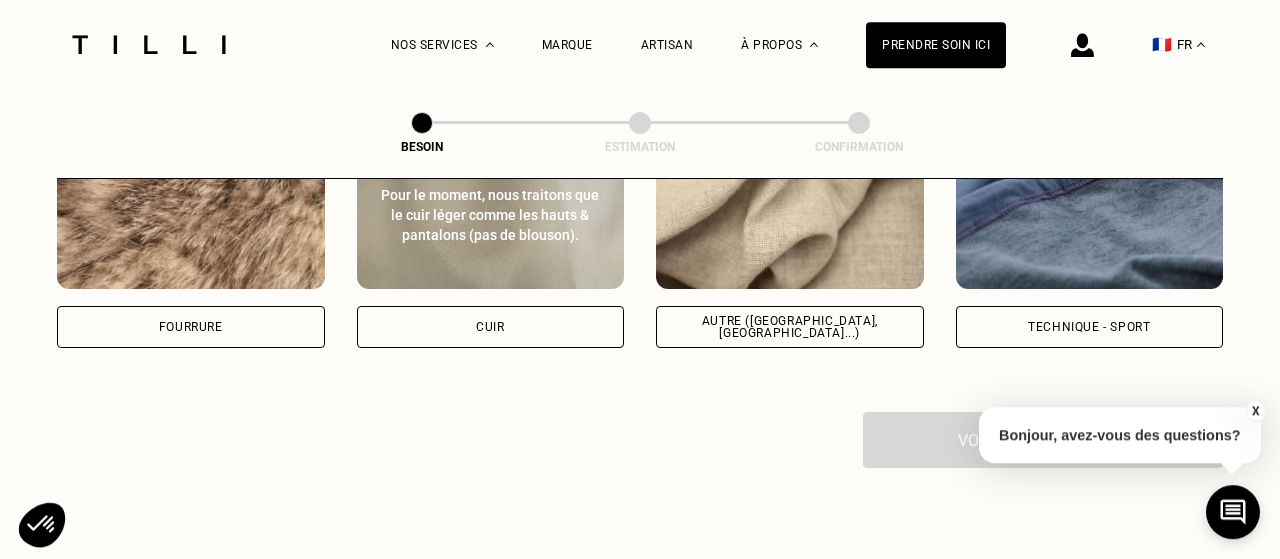click on "Cuir" at bounding box center [491, 327] 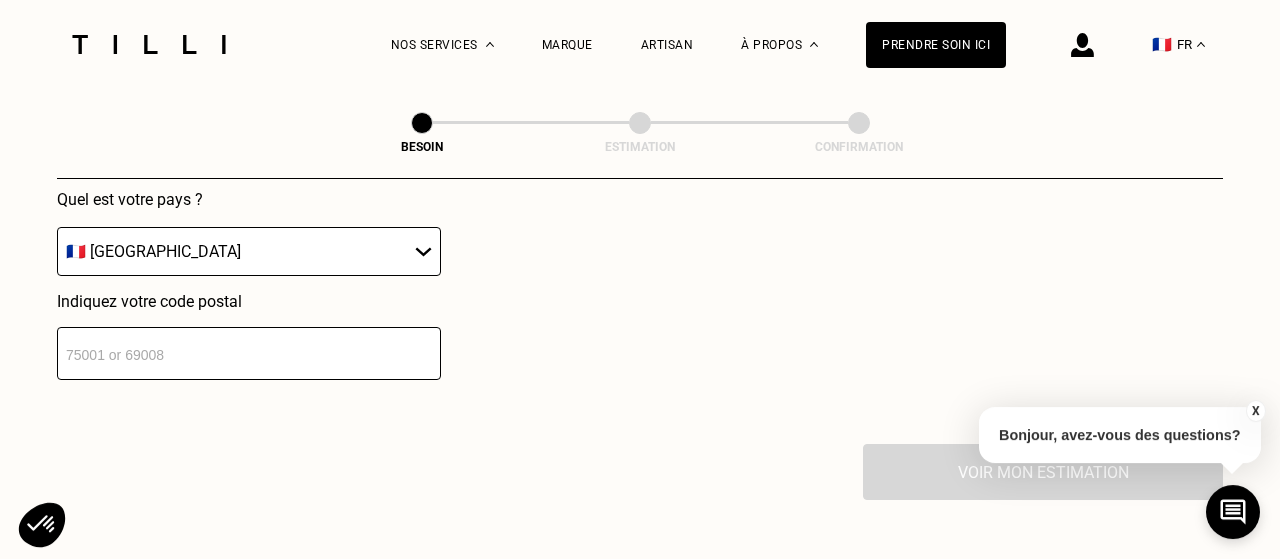 scroll, scrollTop: 3020, scrollLeft: 0, axis: vertical 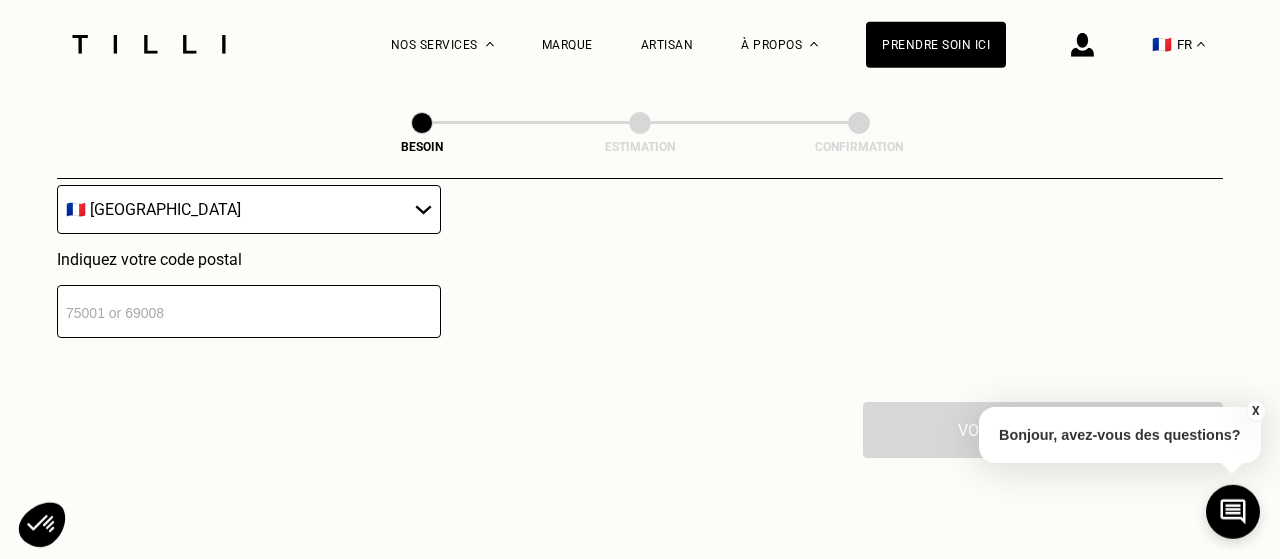 click at bounding box center (249, 311) 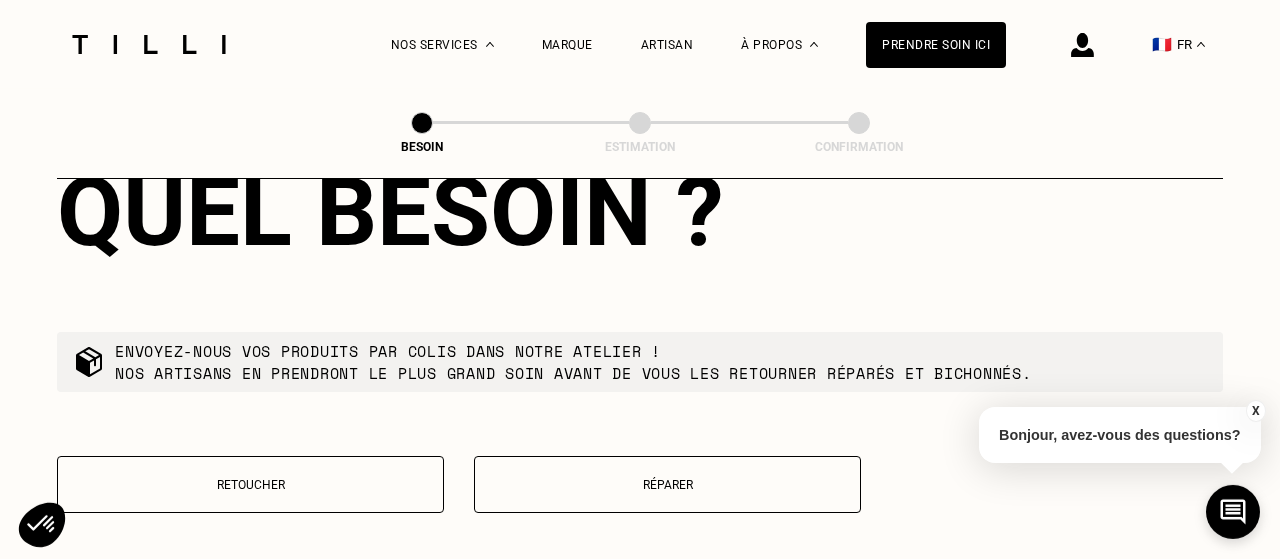 scroll, scrollTop: 3330, scrollLeft: 0, axis: vertical 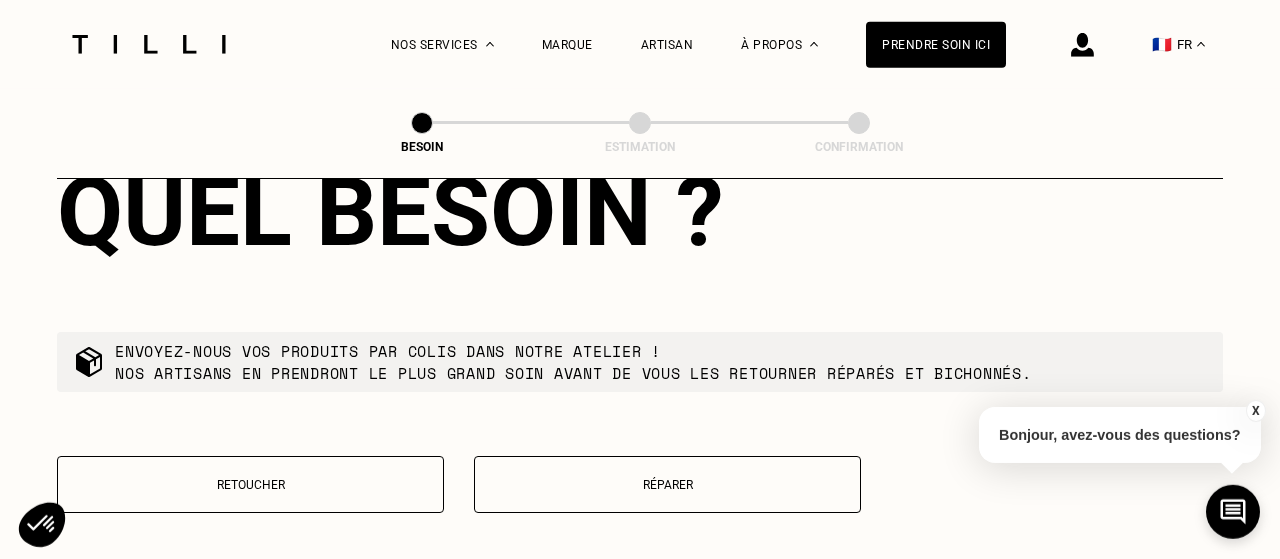type on "92160" 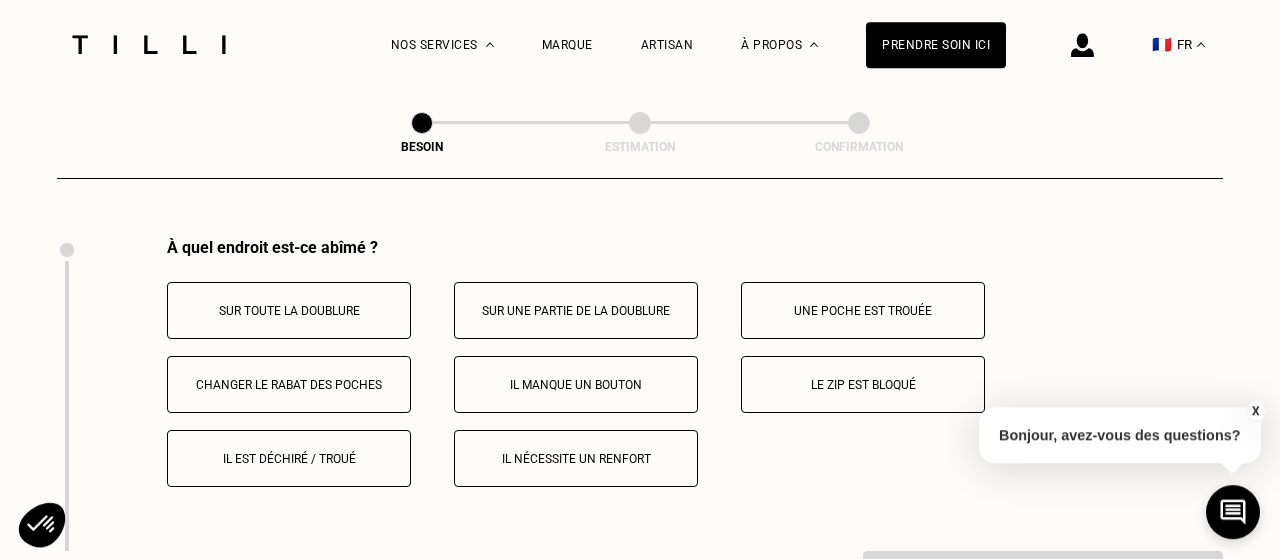 scroll, scrollTop: 3697, scrollLeft: 0, axis: vertical 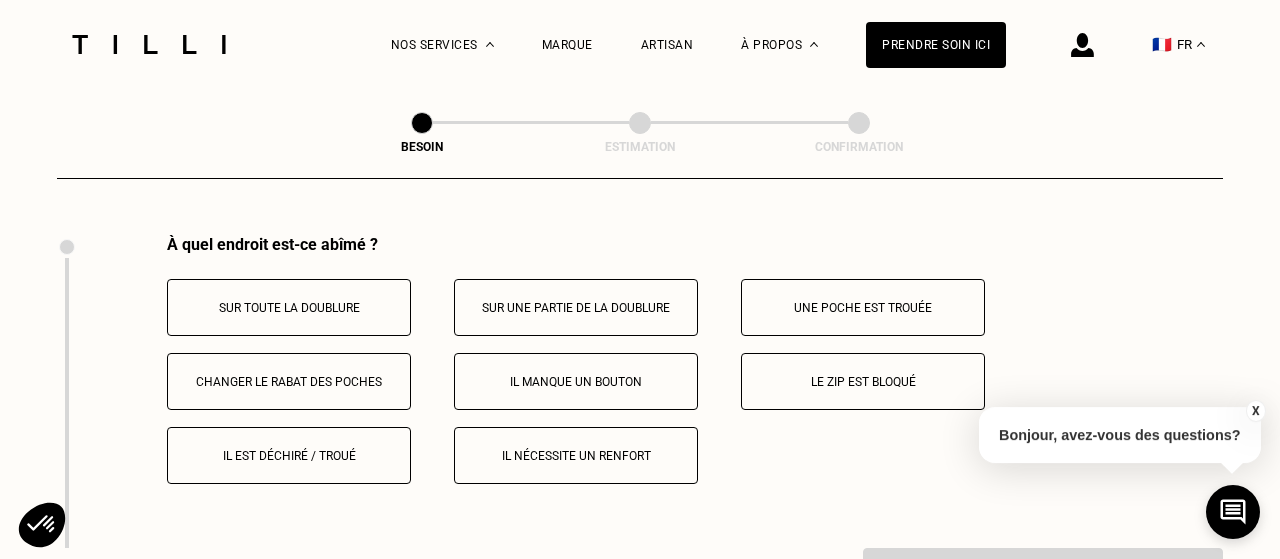 click on "Il est déchiré / troué" at bounding box center (289, 456) 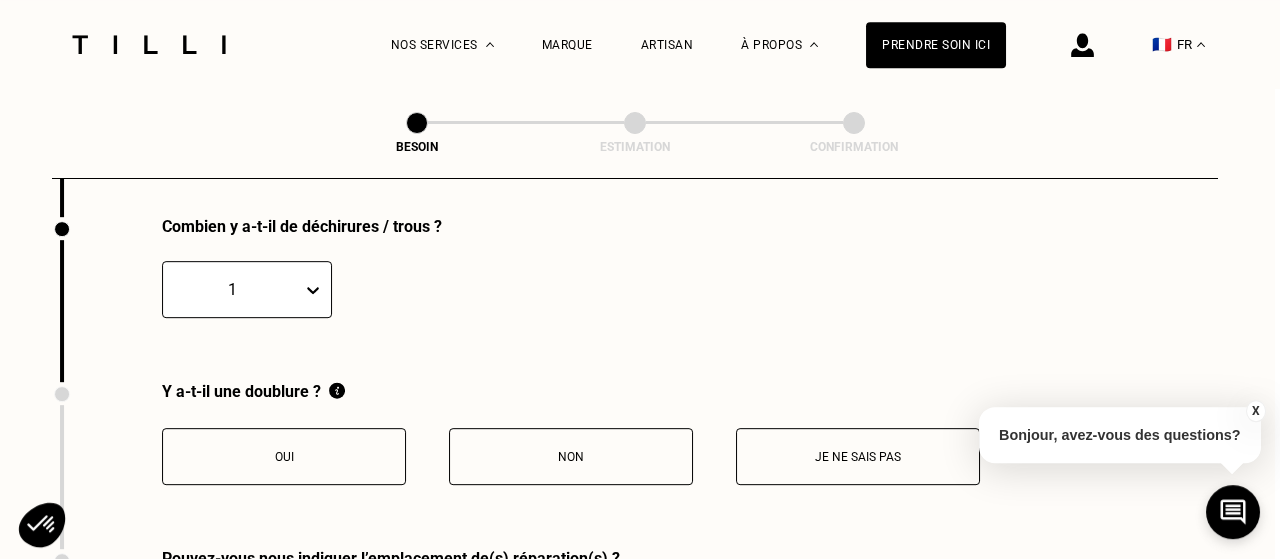 scroll, scrollTop: 4029, scrollLeft: 5, axis: both 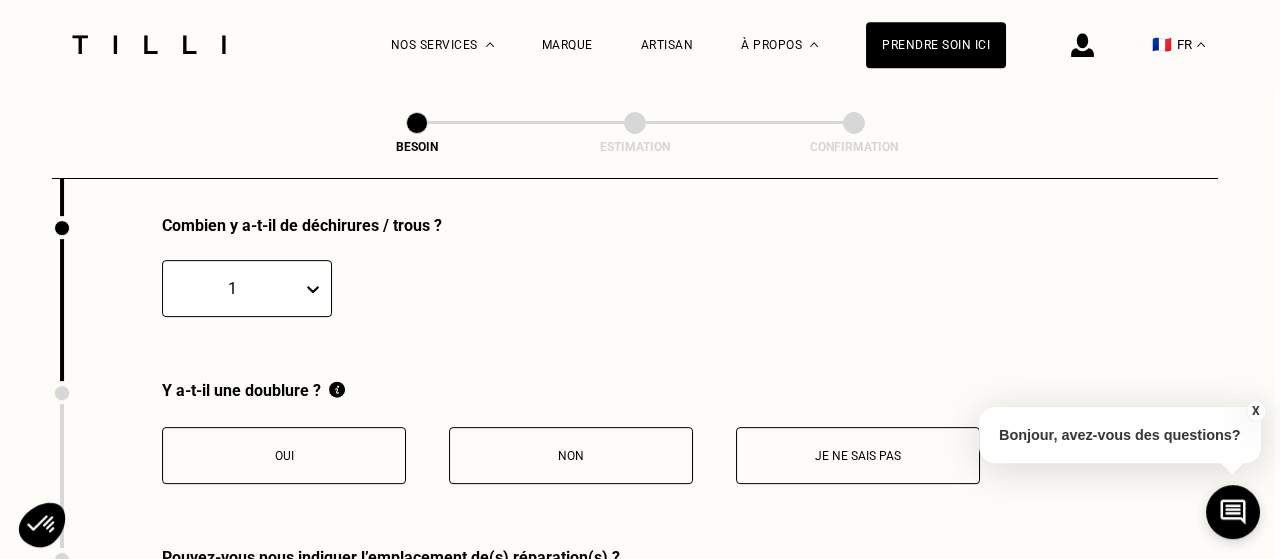 click on "Oui" at bounding box center (284, 455) 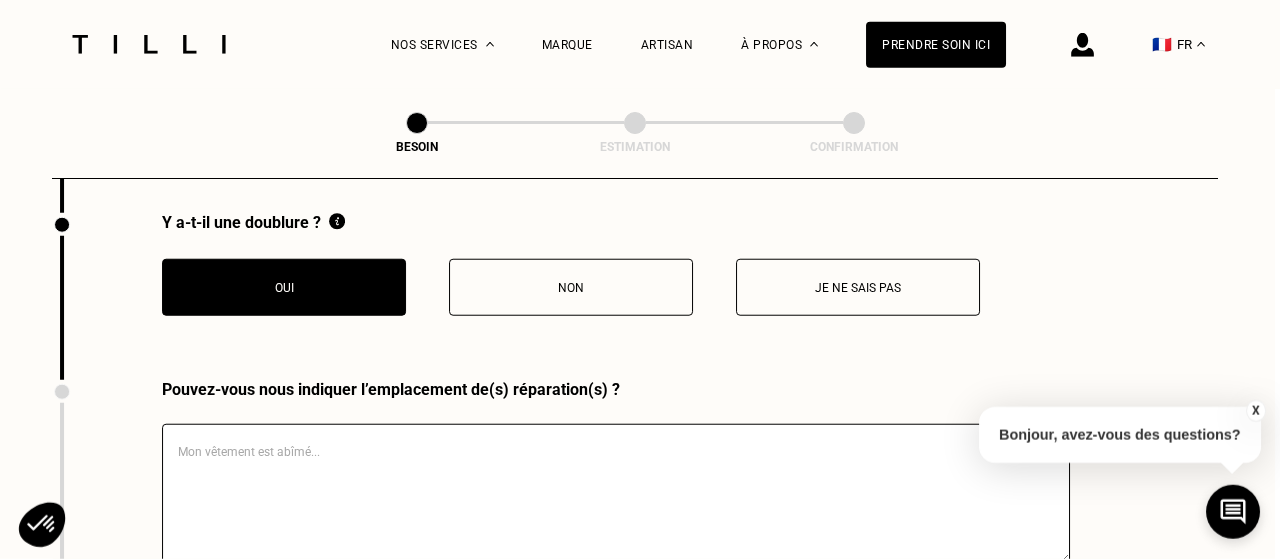 scroll, scrollTop: 4316, scrollLeft: 5, axis: both 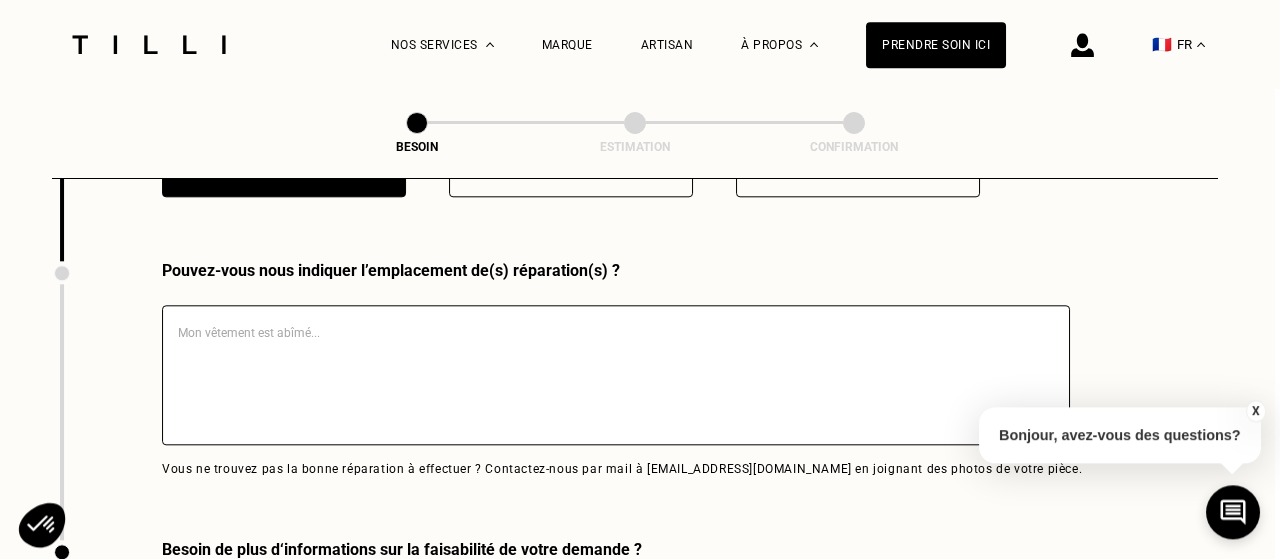 click at bounding box center [616, 375] 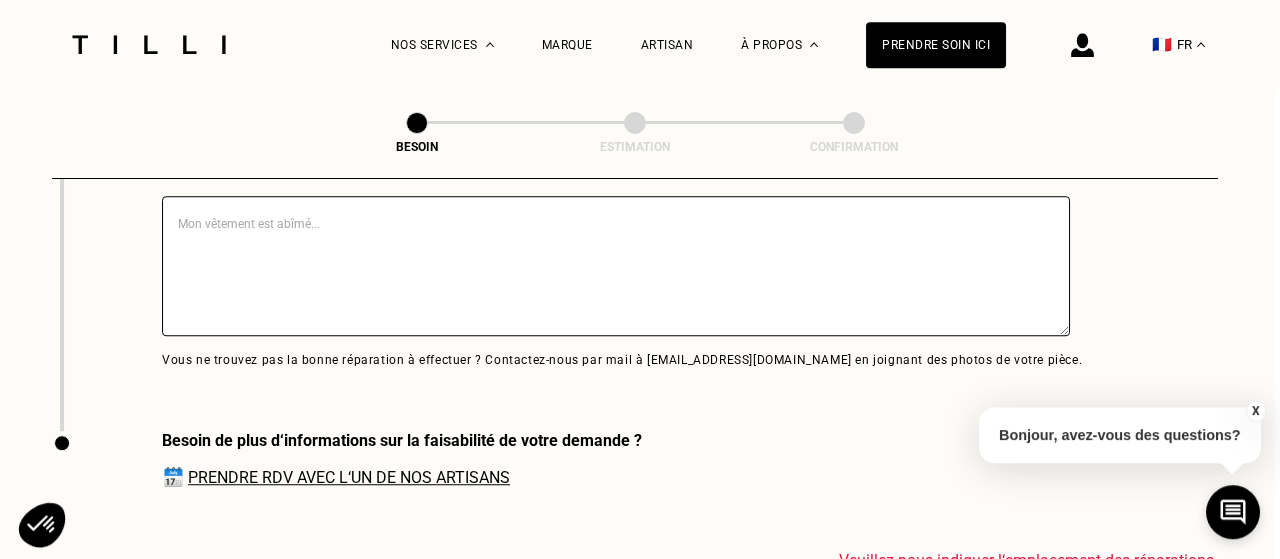 scroll, scrollTop: 4424, scrollLeft: 5, axis: both 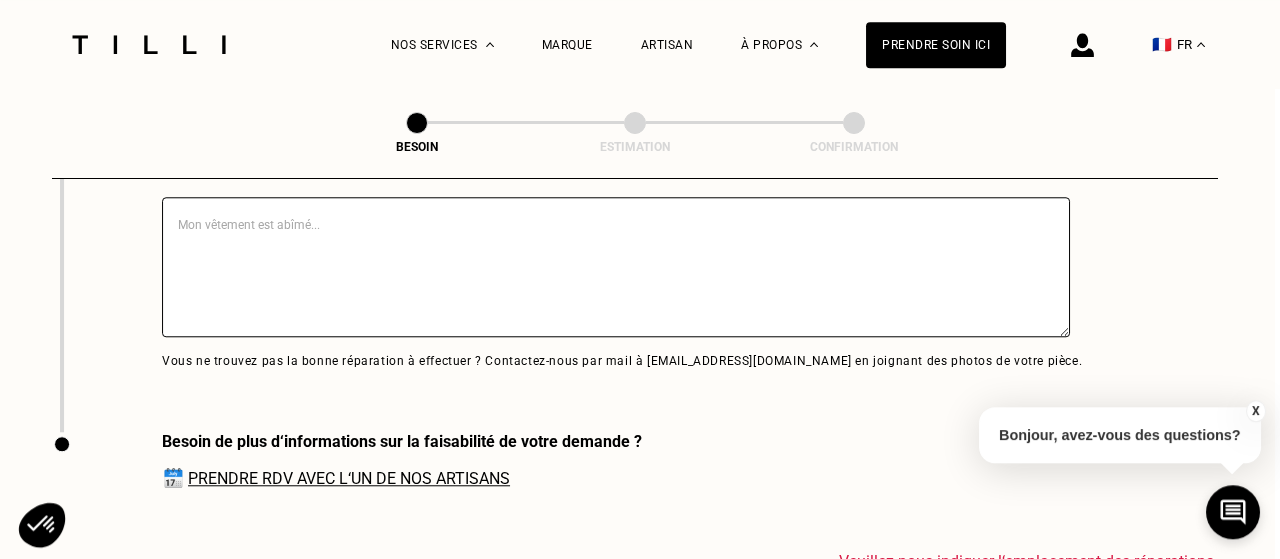 click at bounding box center [616, 267] 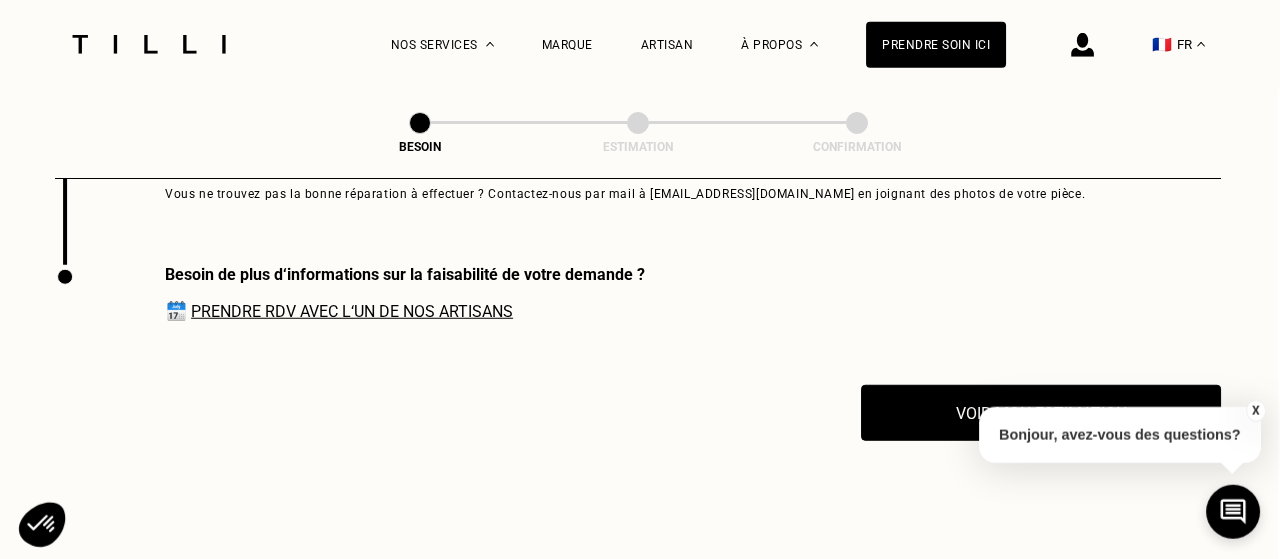scroll, scrollTop: 4593, scrollLeft: 2, axis: both 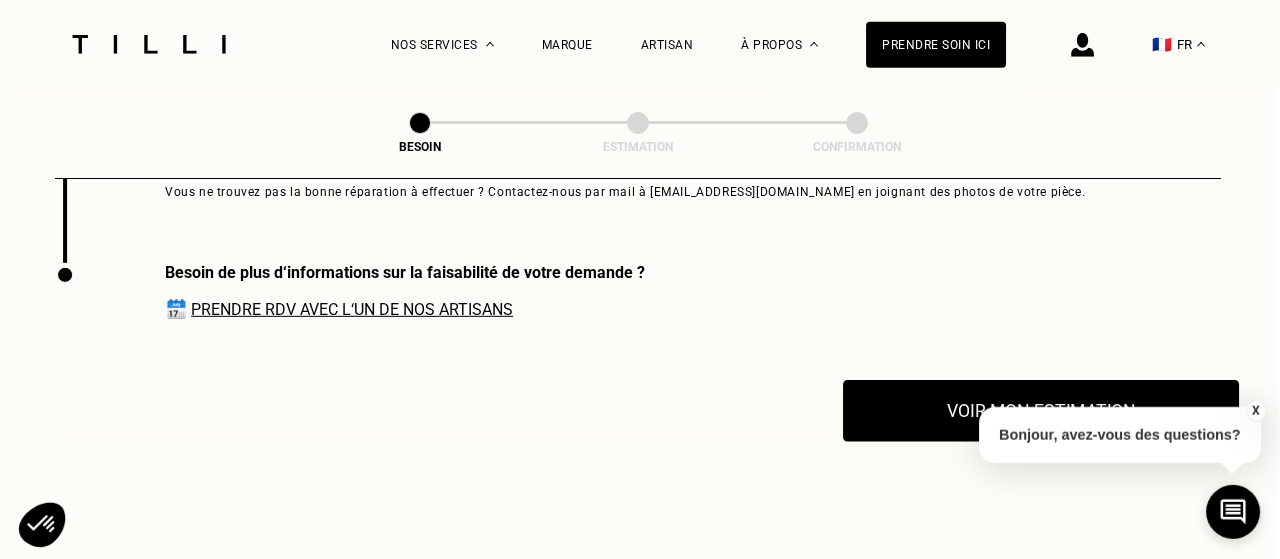 type on "c'est une perfecto en cuir déchiré au coude mais le tissu déchiré est toujours accroché au reste de la veste." 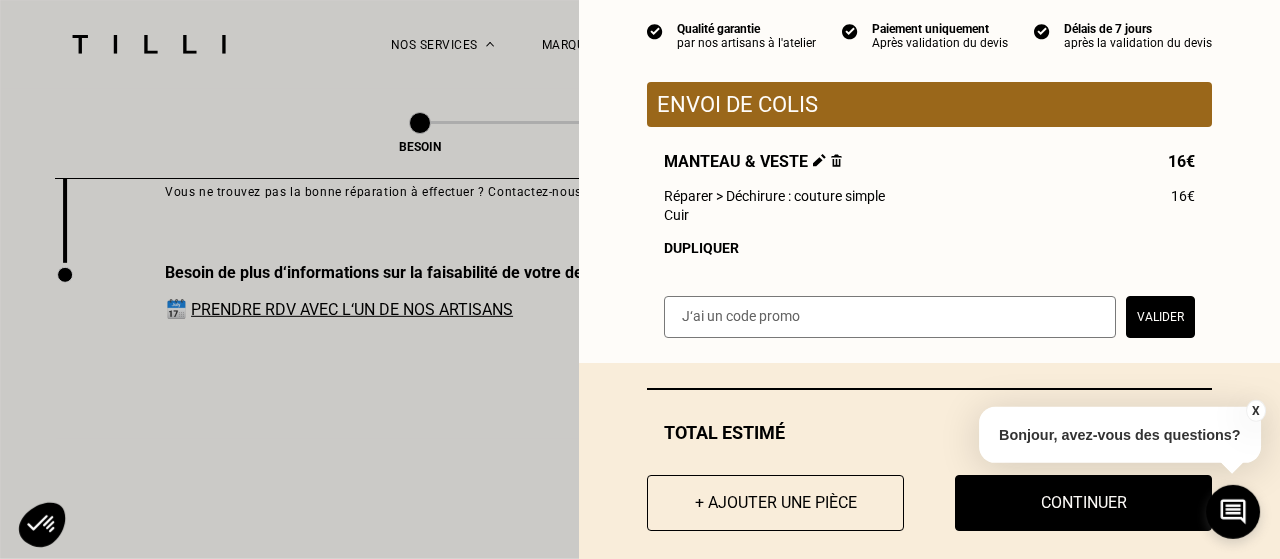 scroll, scrollTop: 214, scrollLeft: 0, axis: vertical 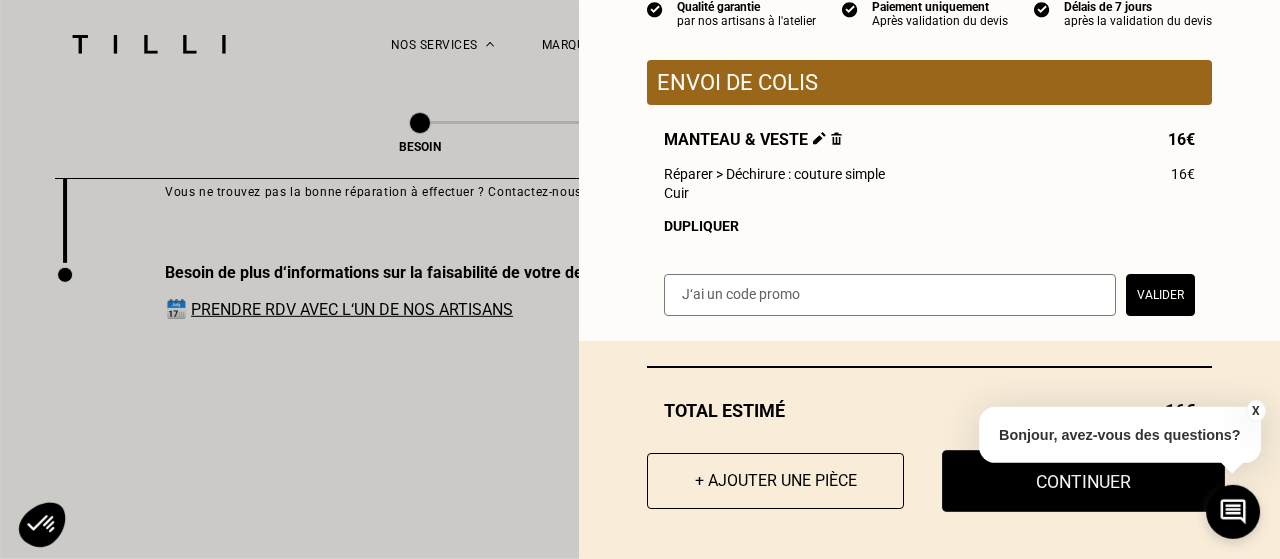 click on "Continuer" at bounding box center [1083, 481] 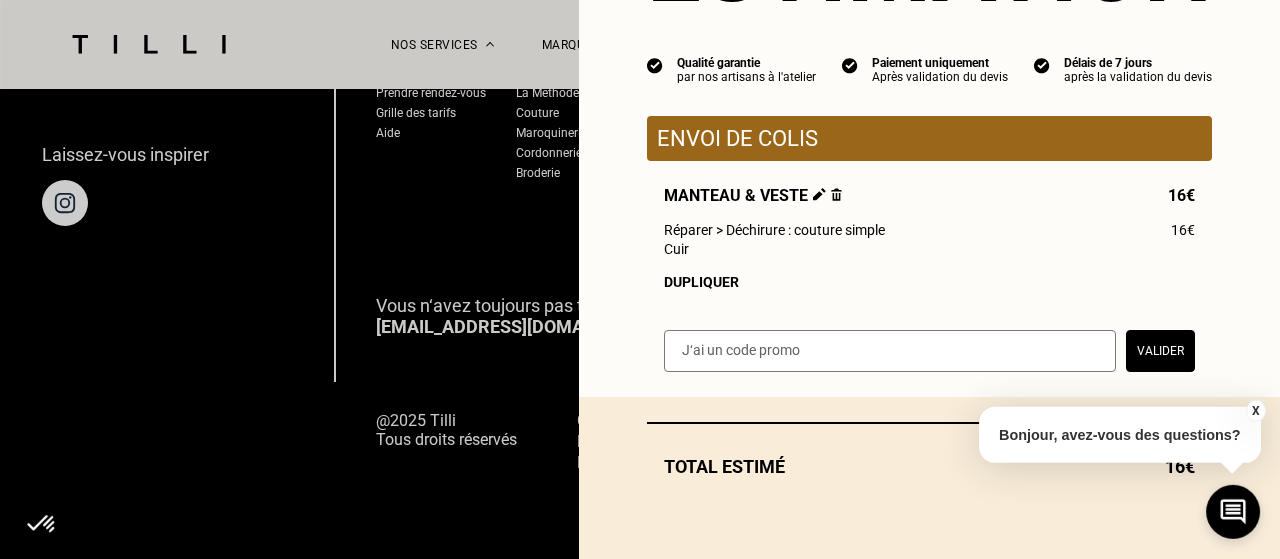 scroll, scrollTop: 1467, scrollLeft: 0, axis: vertical 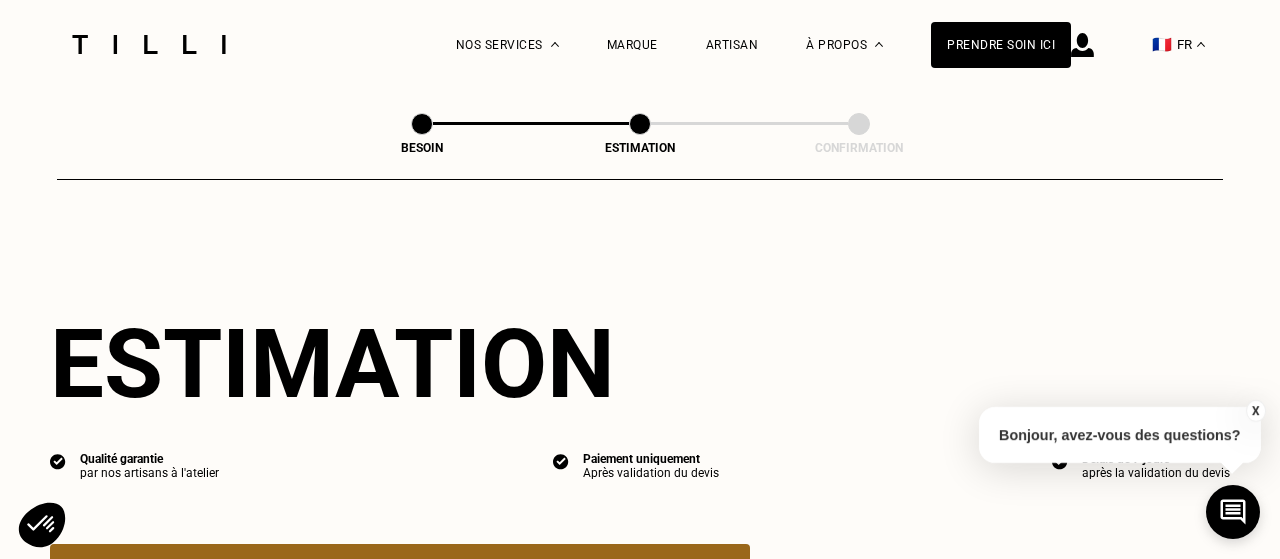 select on "FR" 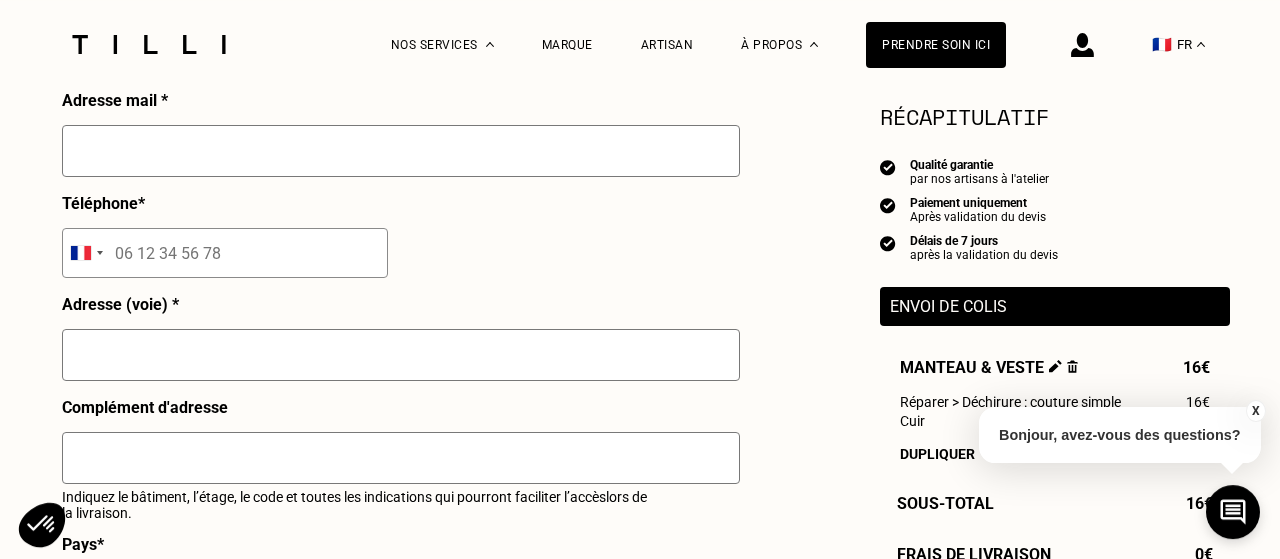 scroll, scrollTop: 651, scrollLeft: 0, axis: vertical 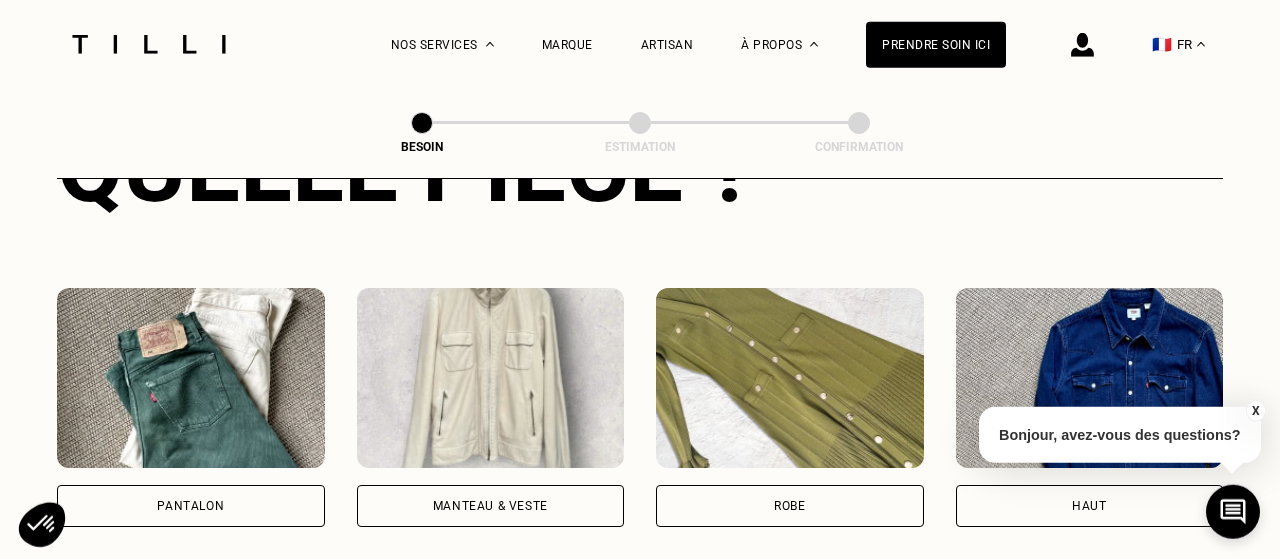 click at bounding box center (491, 378) 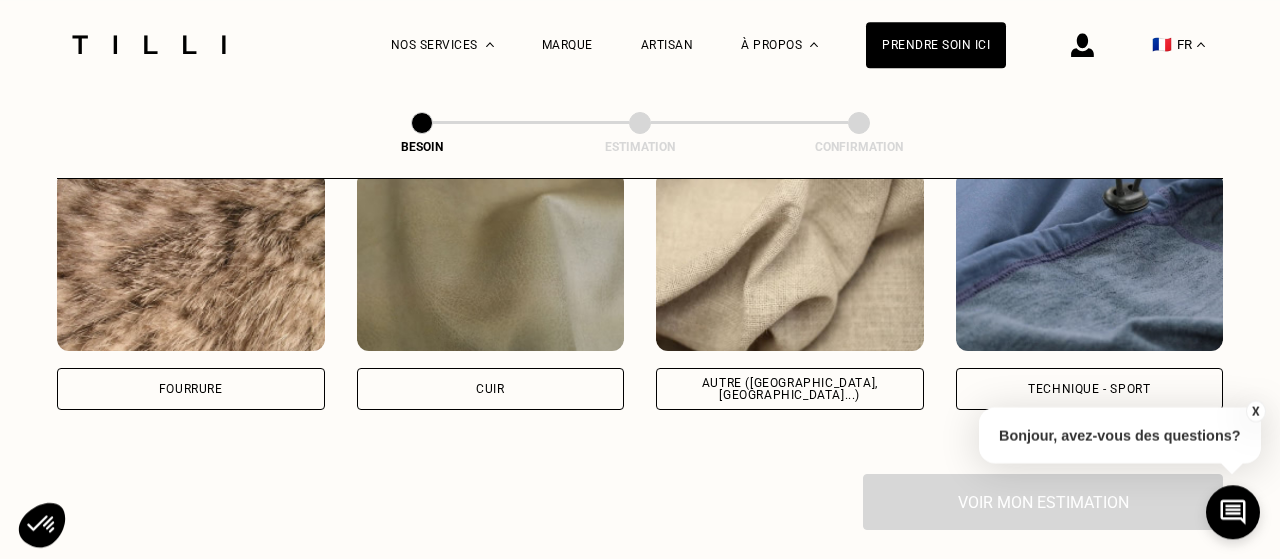 click on "Attention ! Pour le moment, nous traitons que le cuir léger comme les hauts & pantalons (pas de blouson). Cuir" at bounding box center (491, 290) 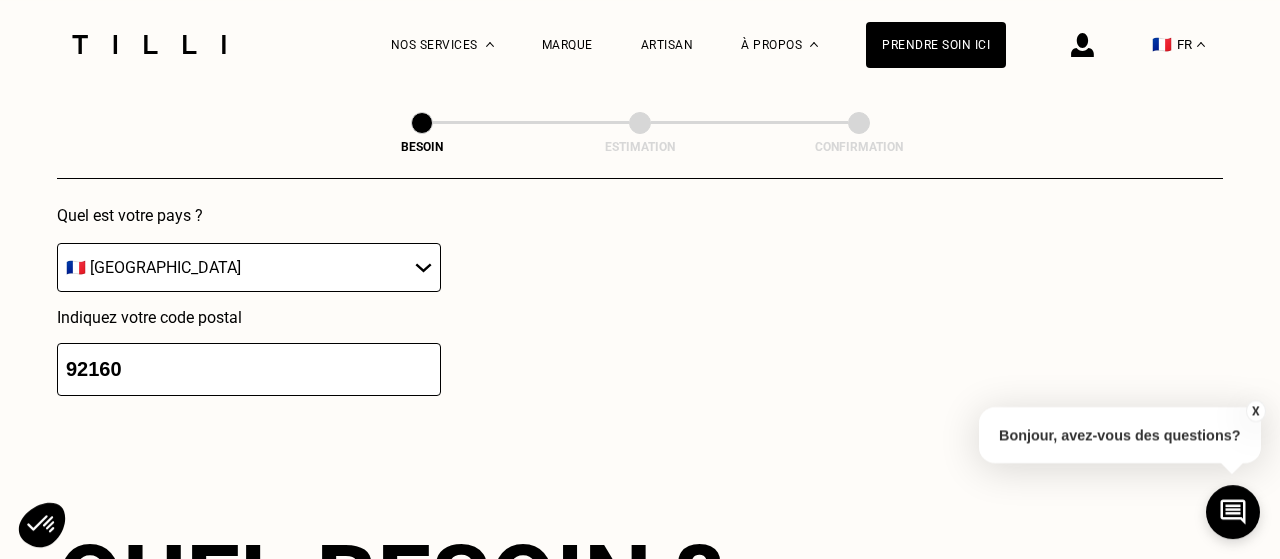 scroll, scrollTop: 2989, scrollLeft: 0, axis: vertical 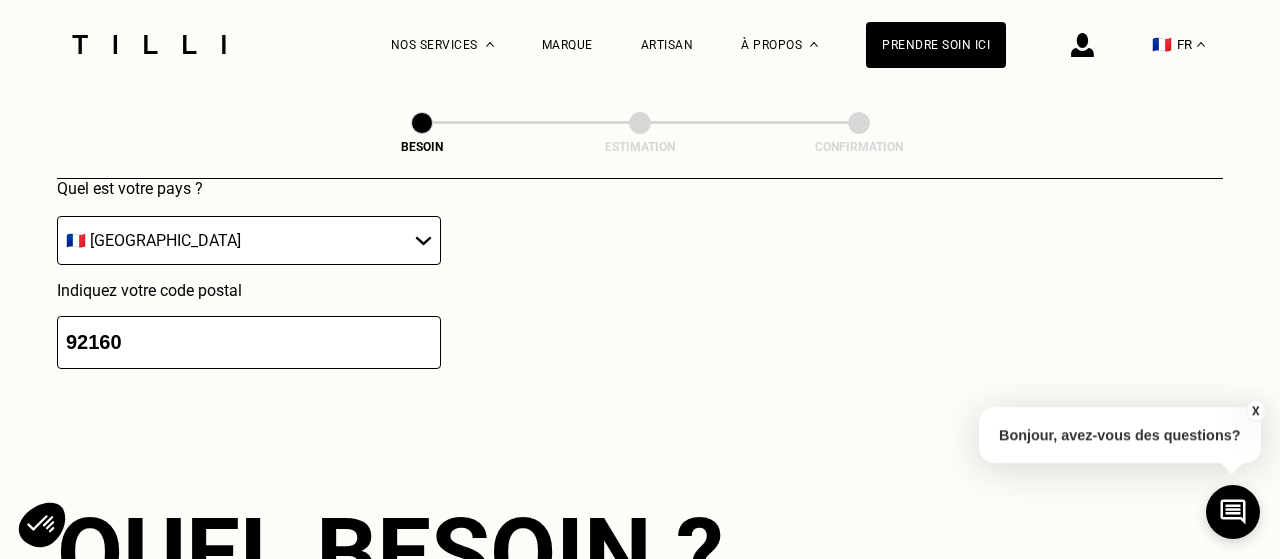 click on "92160" at bounding box center [249, 342] 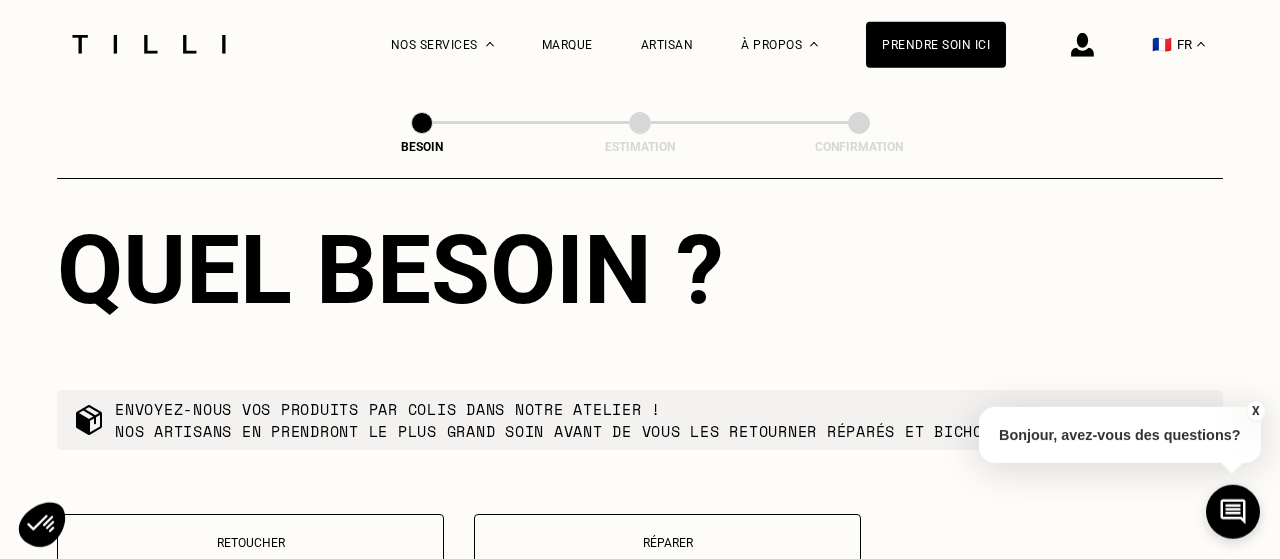 scroll, scrollTop: 3418, scrollLeft: 0, axis: vertical 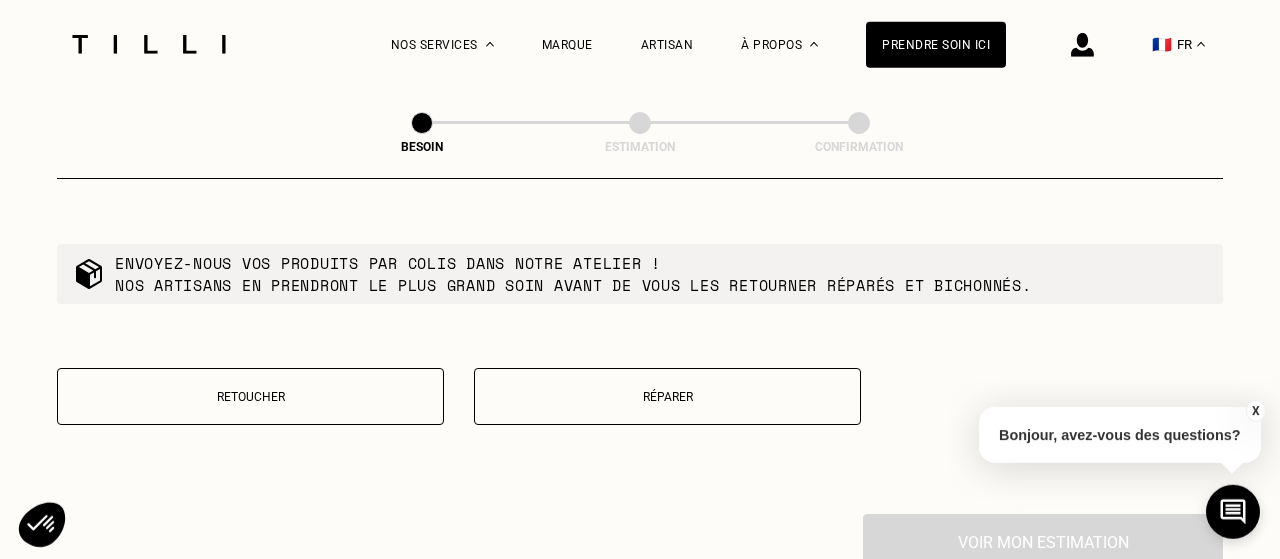 click on "Réparer" at bounding box center [667, 396] 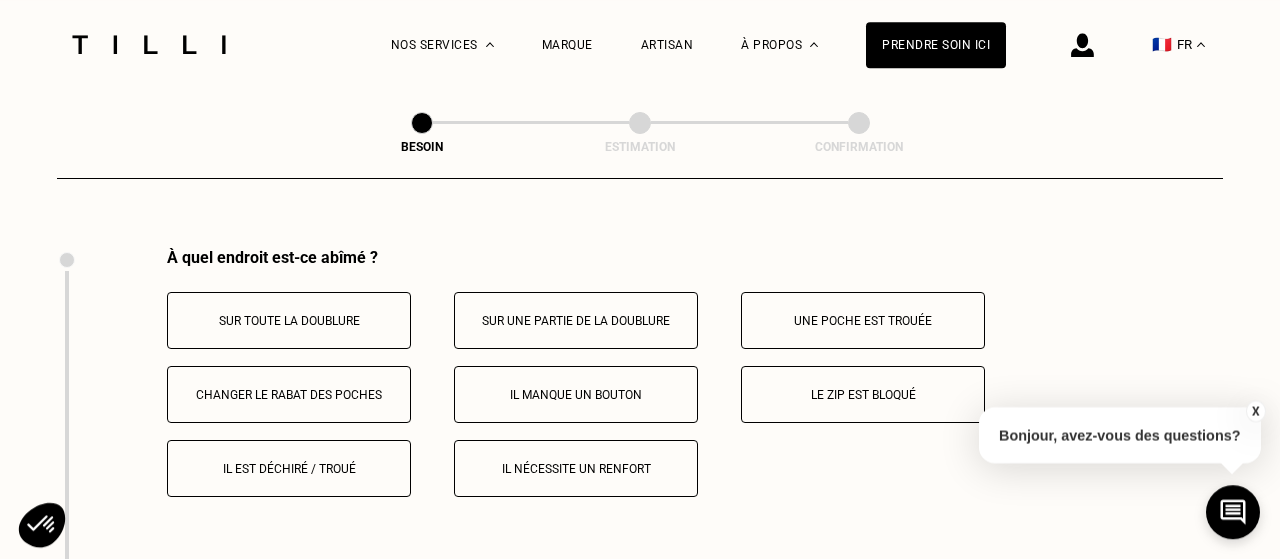 scroll, scrollTop: 3679, scrollLeft: 0, axis: vertical 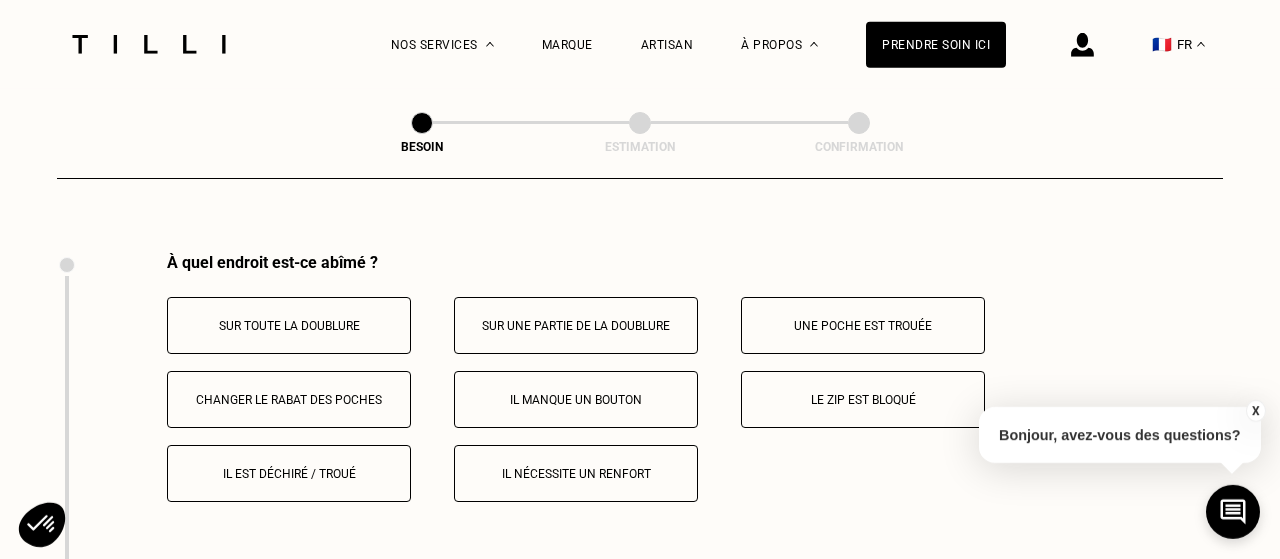 click on "Il est déchiré / troué" at bounding box center (289, 474) 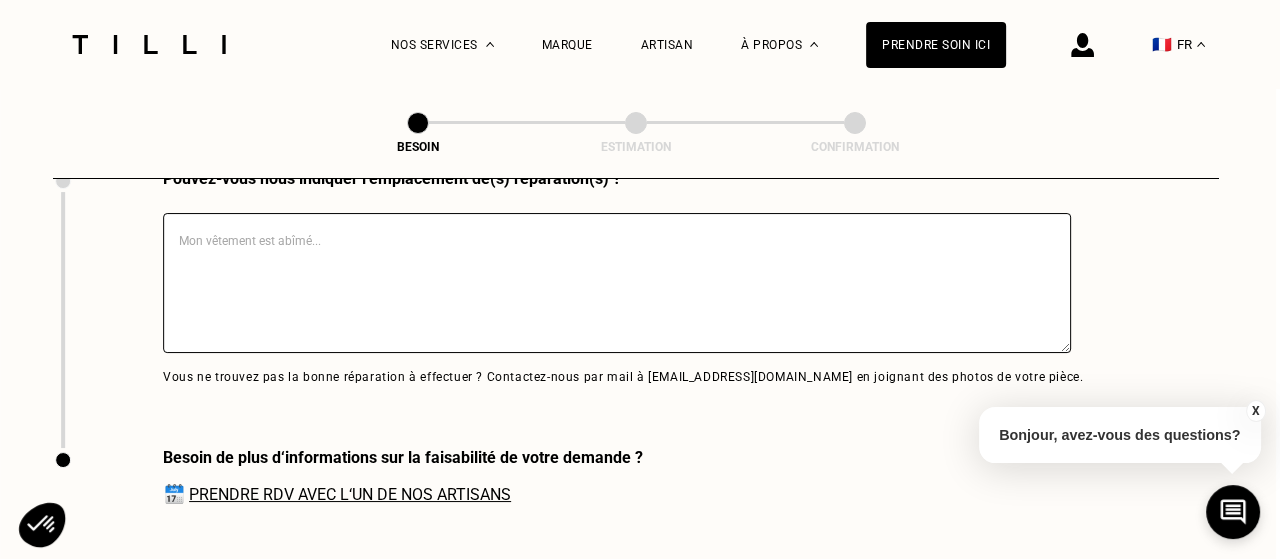 scroll, scrollTop: 4481, scrollLeft: 4, axis: both 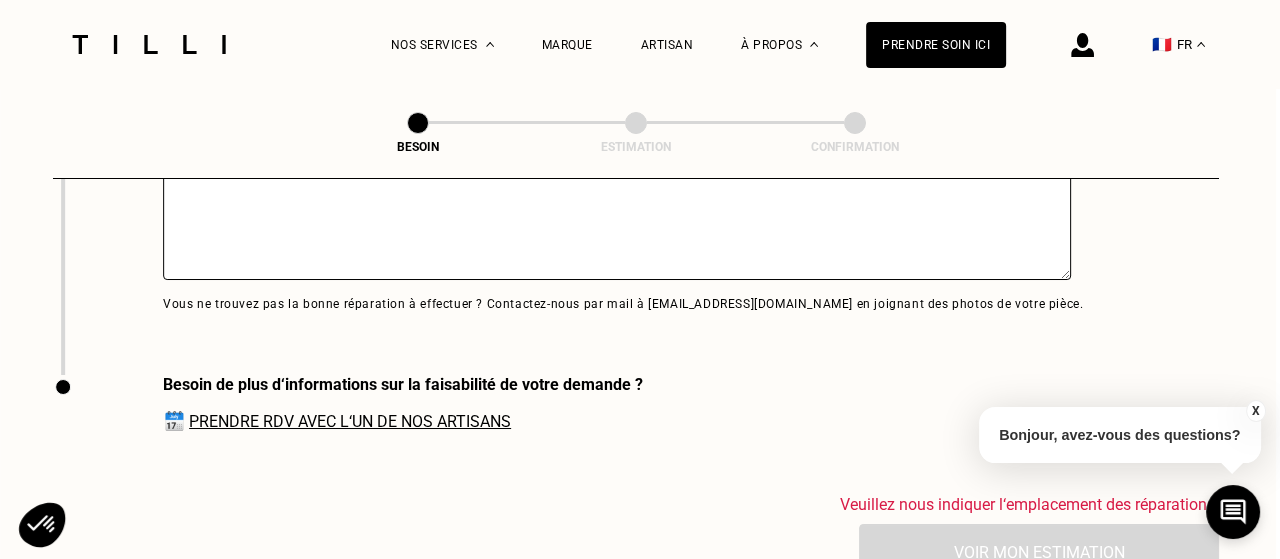 click on "Prendre RDV avec l‘un de nos artisans" at bounding box center [350, 421] 